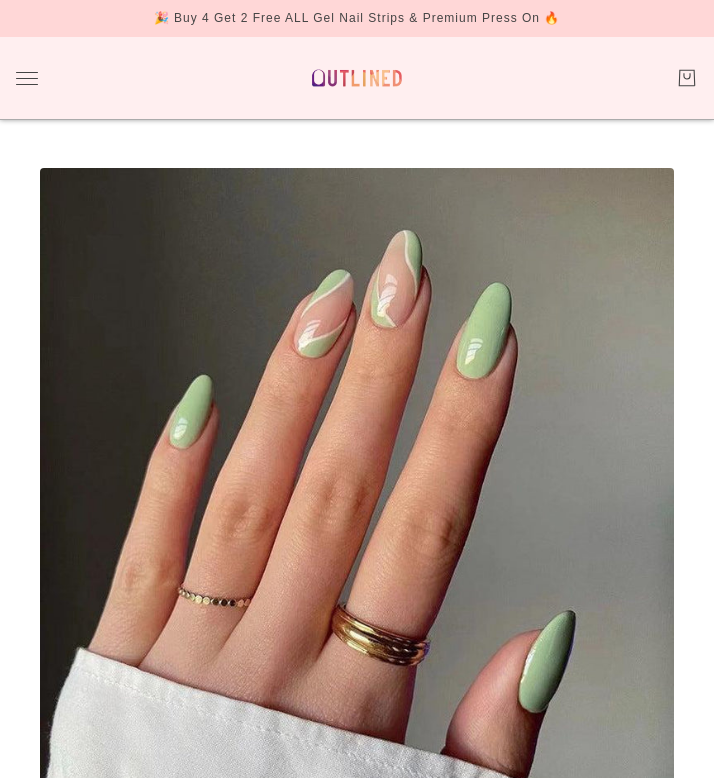 scroll, scrollTop: 0, scrollLeft: 0, axis: both 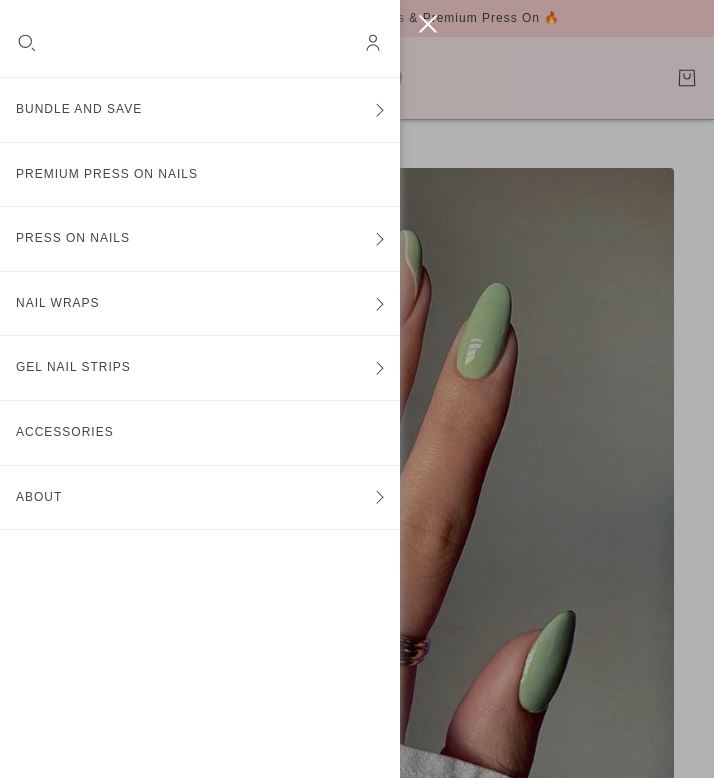 click on "Press On Nails" at bounding box center [200, 239] 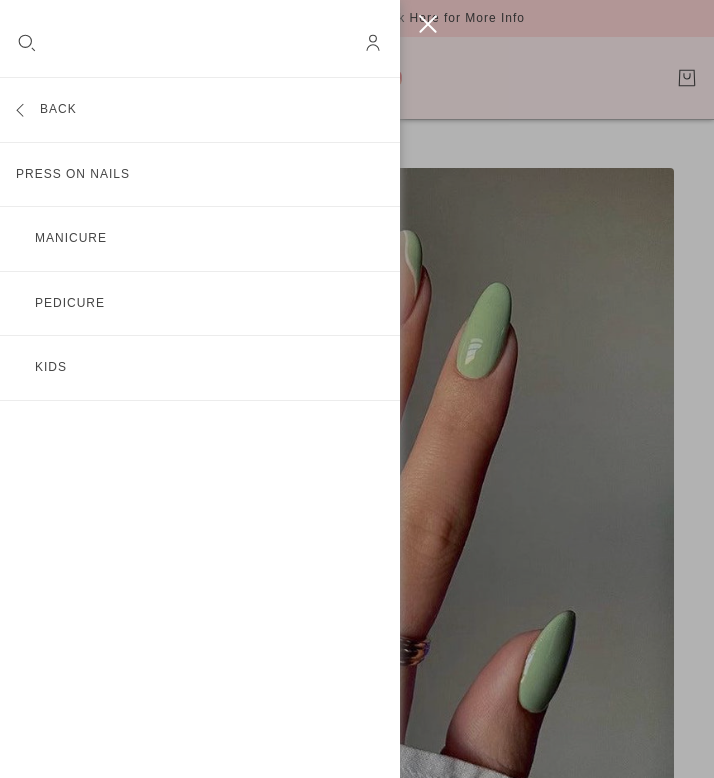 click on "Manicure" at bounding box center [200, 239] 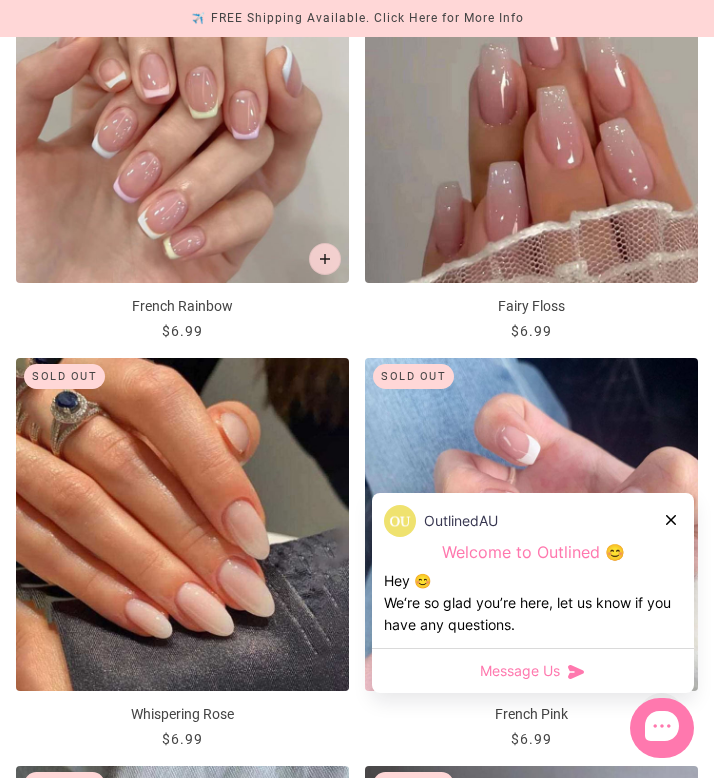 scroll, scrollTop: 2343, scrollLeft: 0, axis: vertical 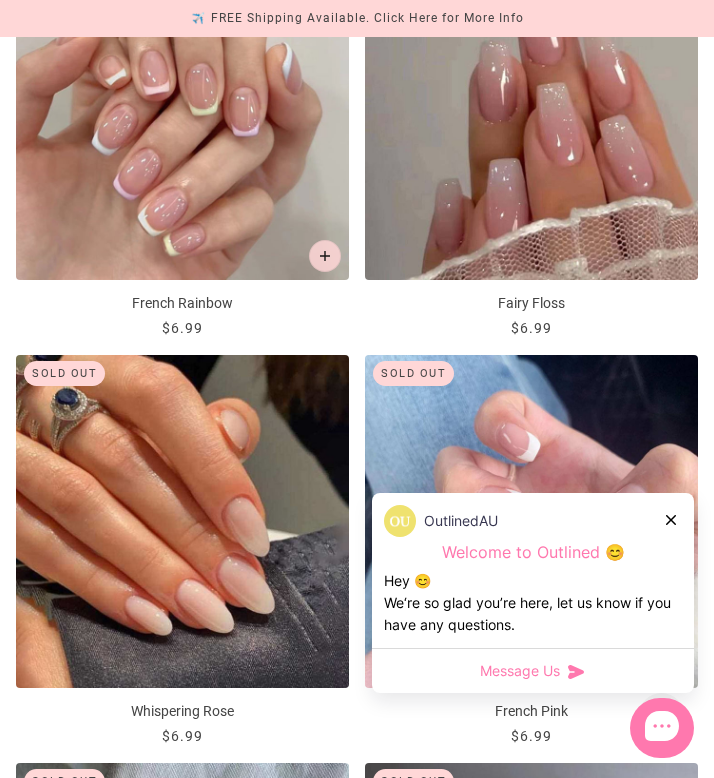 click 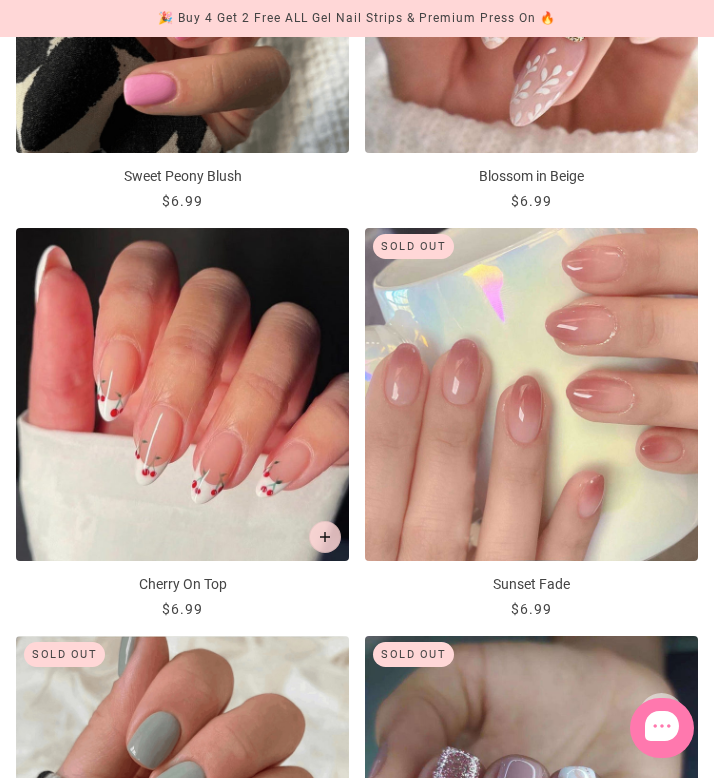 scroll, scrollTop: 3703, scrollLeft: 0, axis: vertical 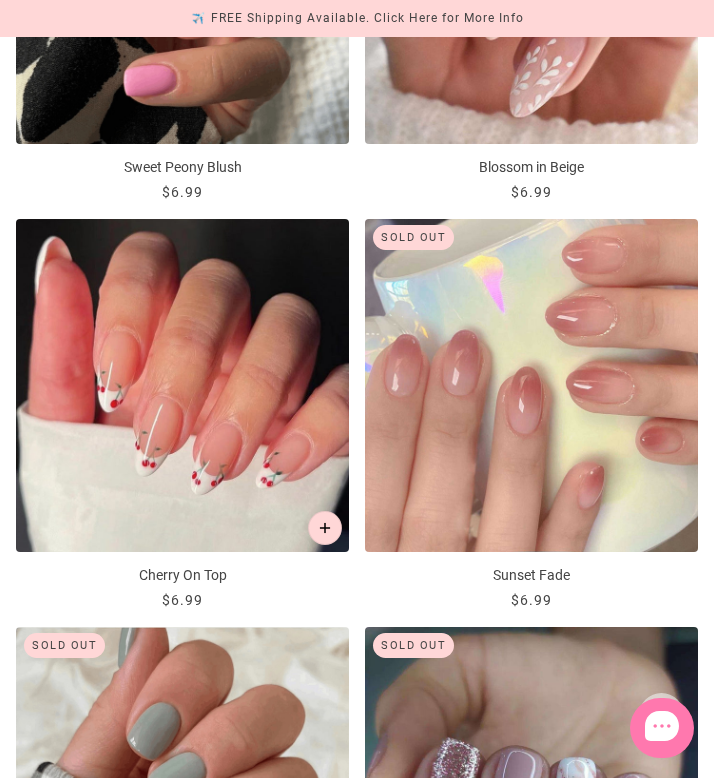 click 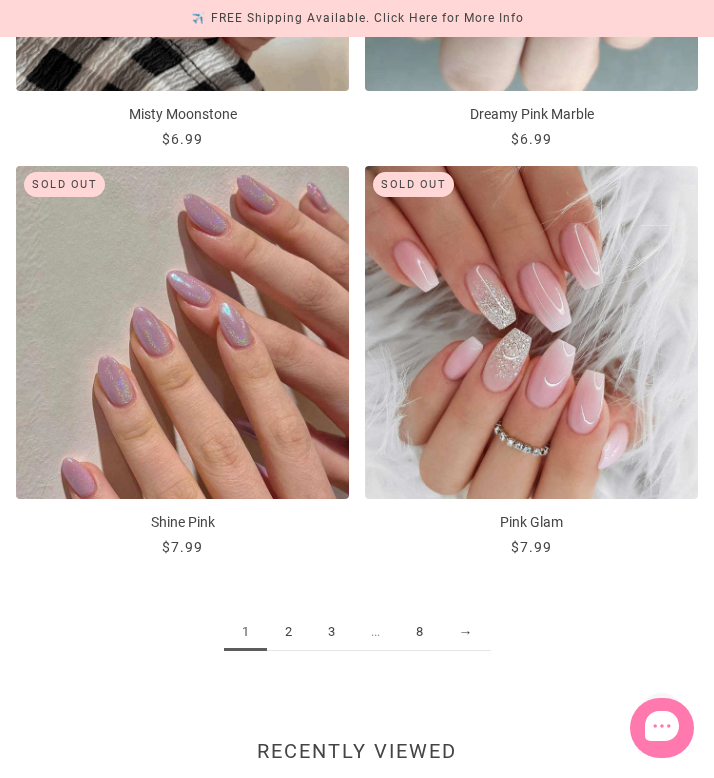 scroll, scrollTop: 4568, scrollLeft: 0, axis: vertical 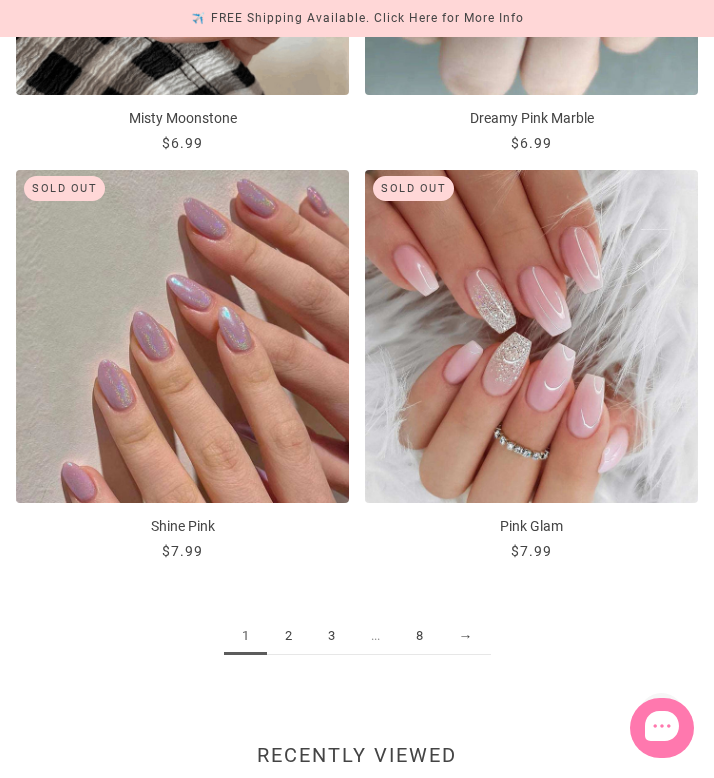 click on "2" at bounding box center [288, 636] 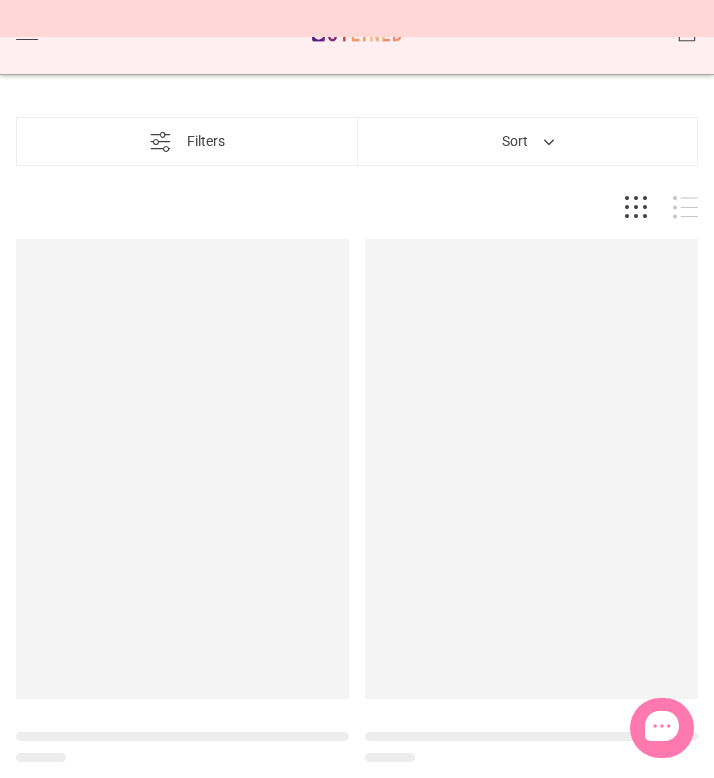 scroll, scrollTop: 0, scrollLeft: 0, axis: both 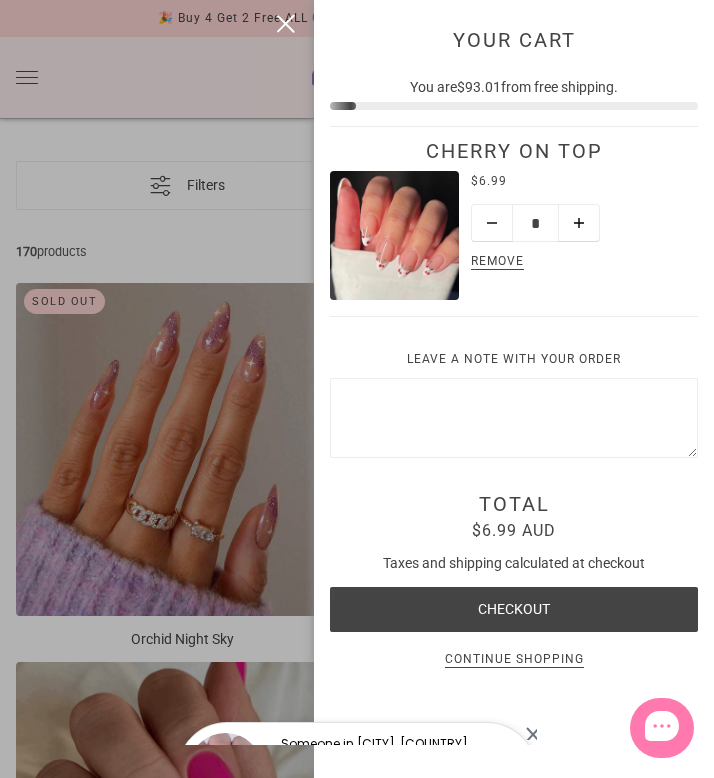 click at bounding box center [286, 24] 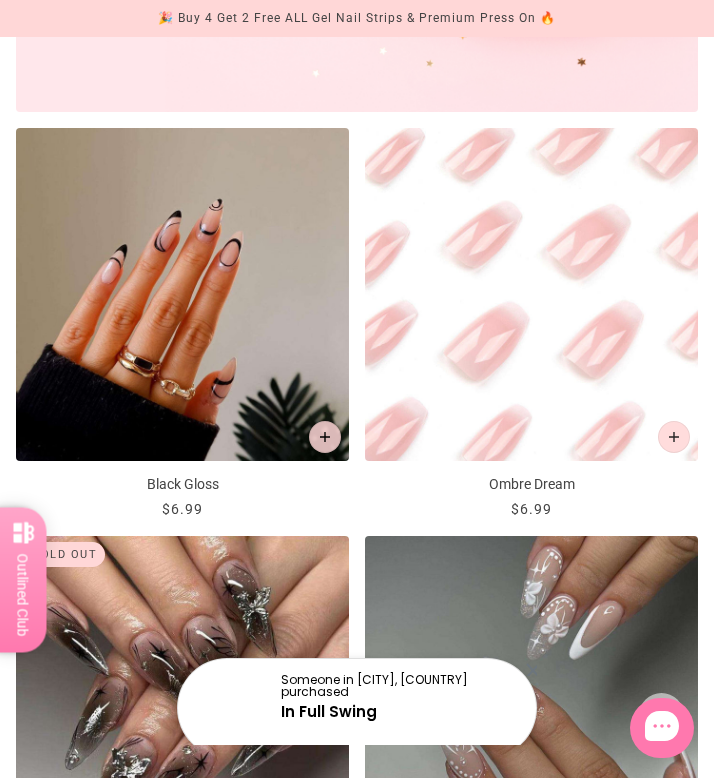 scroll, scrollTop: 2065, scrollLeft: 0, axis: vertical 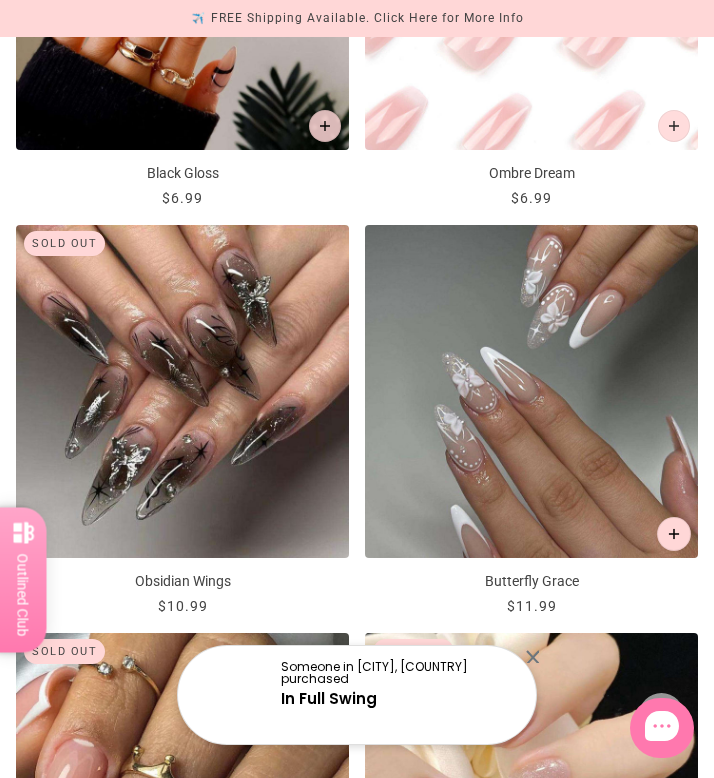 click 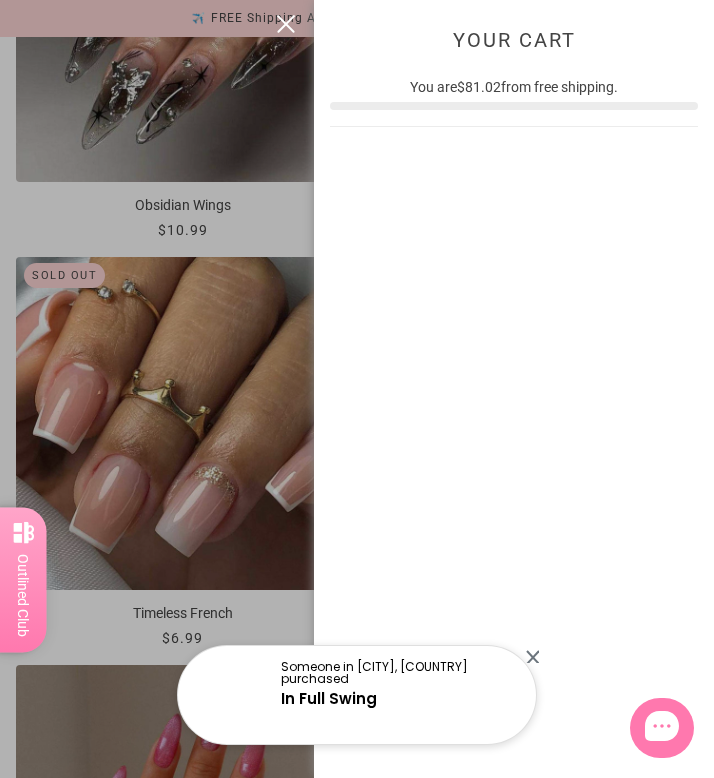 scroll, scrollTop: 0, scrollLeft: 0, axis: both 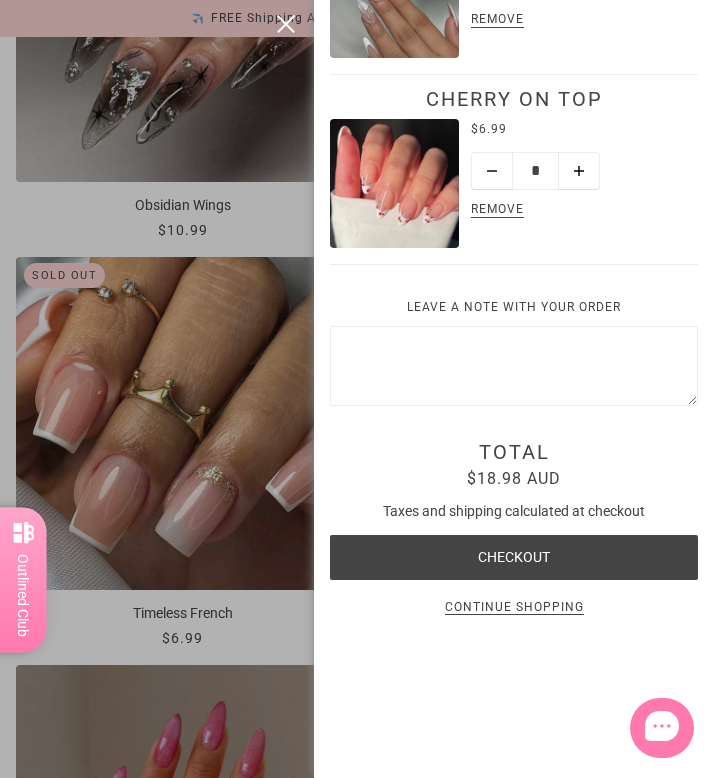 click at bounding box center [357, 389] 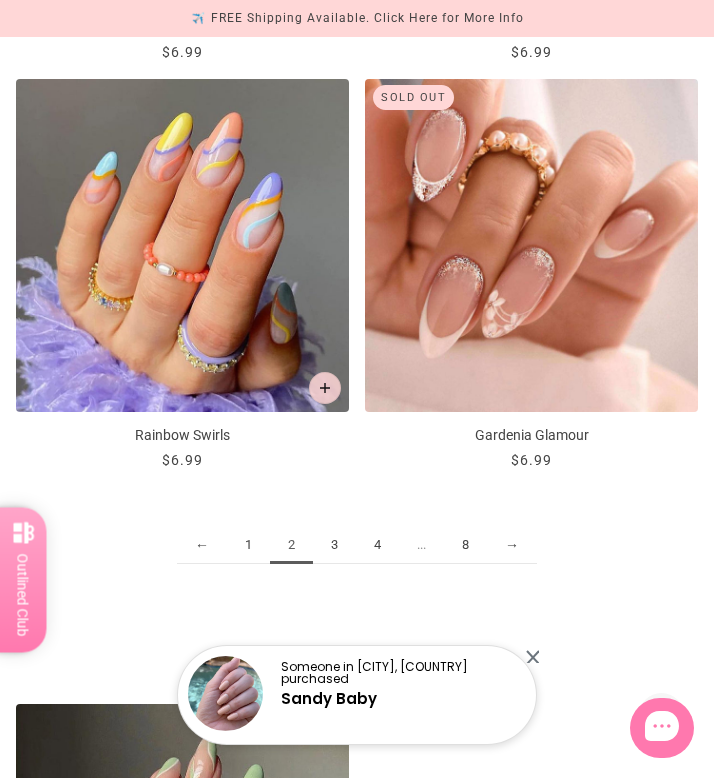 scroll, scrollTop: 4696, scrollLeft: 0, axis: vertical 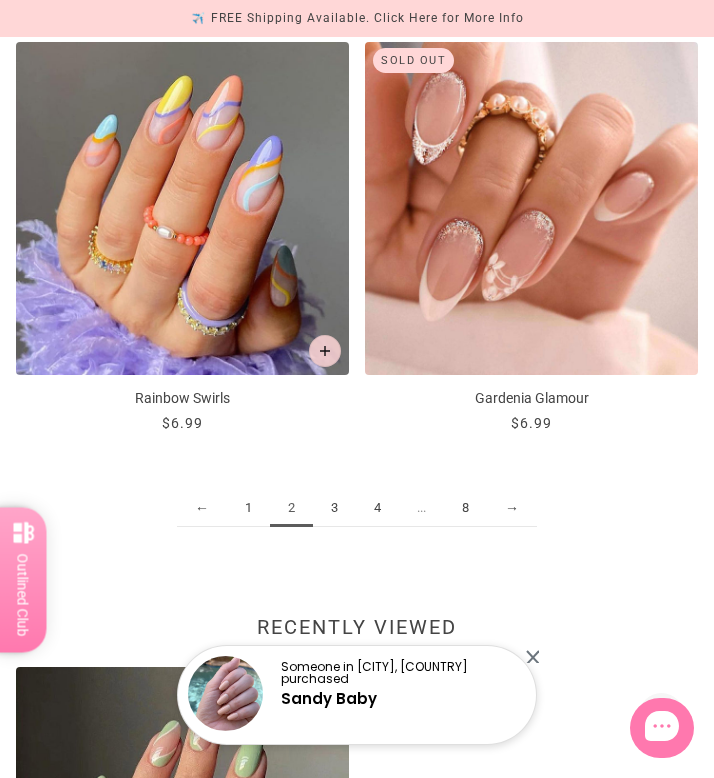 click on "3" at bounding box center [334, 508] 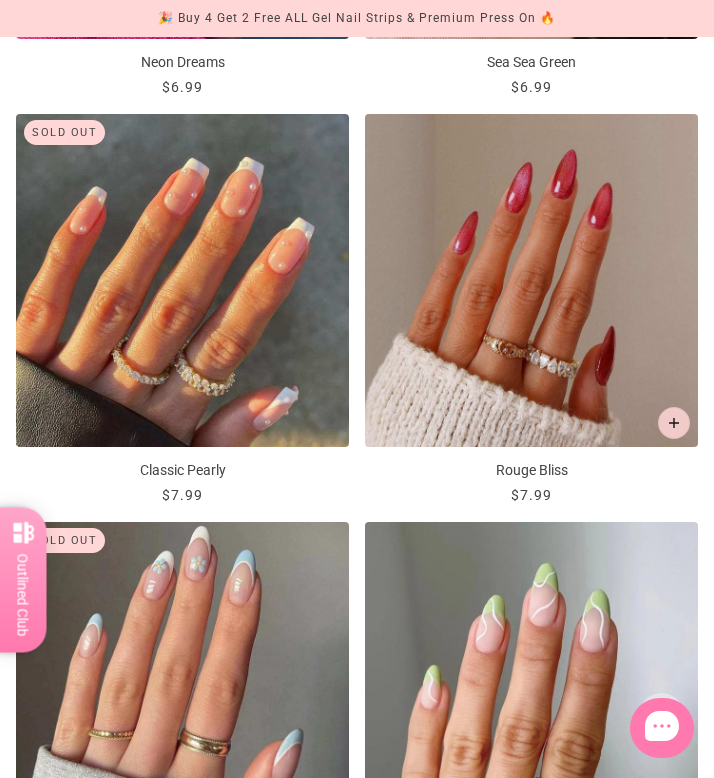 scroll, scrollTop: 2995, scrollLeft: 0, axis: vertical 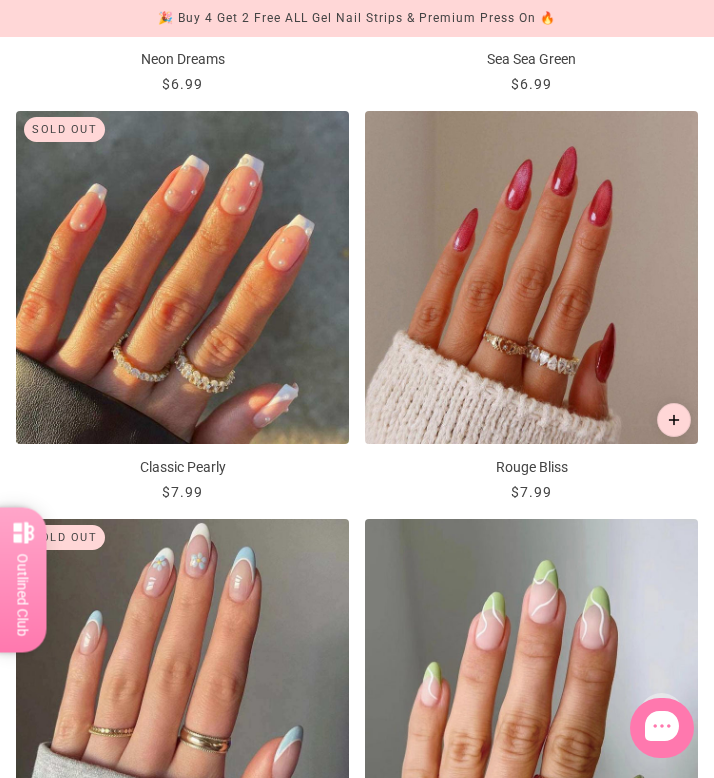 click 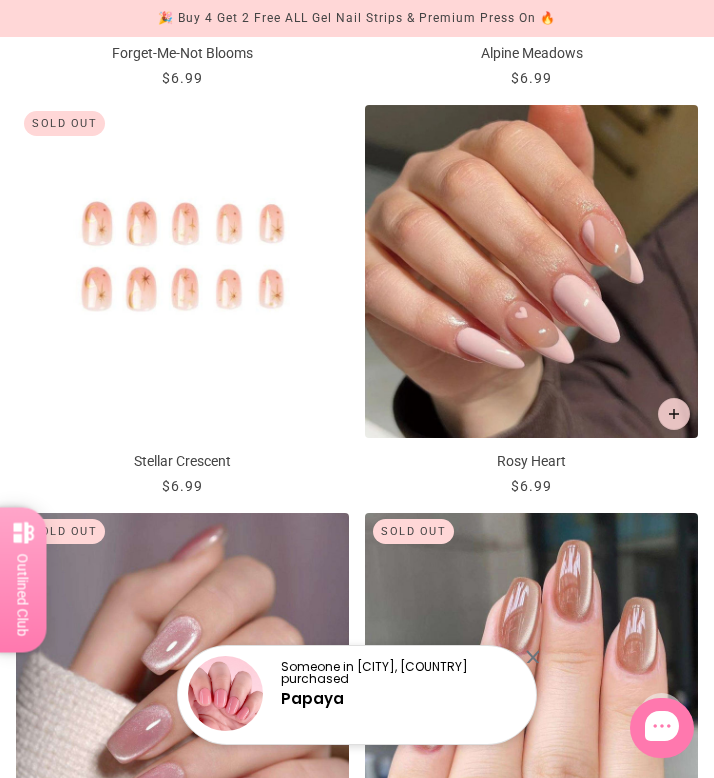 scroll, scrollTop: 0, scrollLeft: 0, axis: both 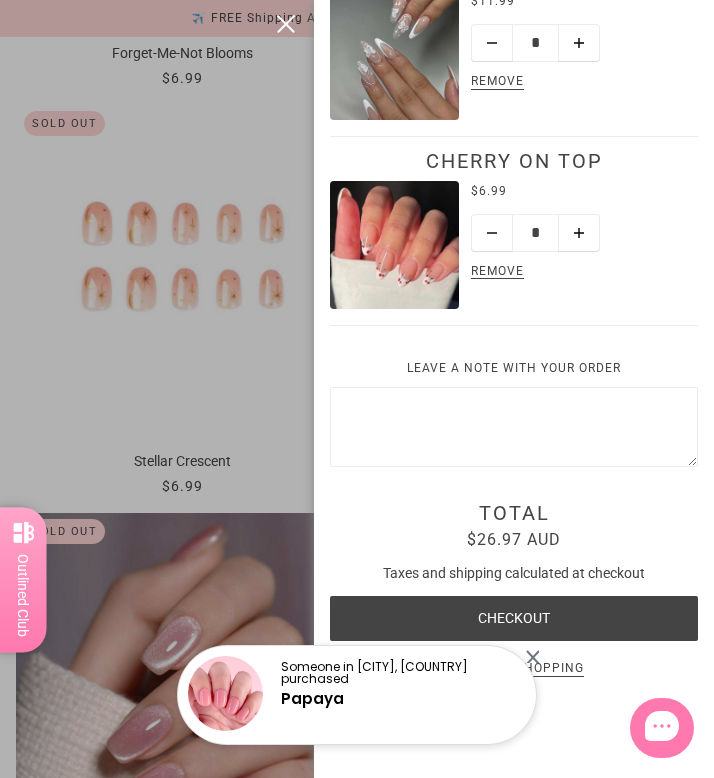 click at bounding box center [357, 389] 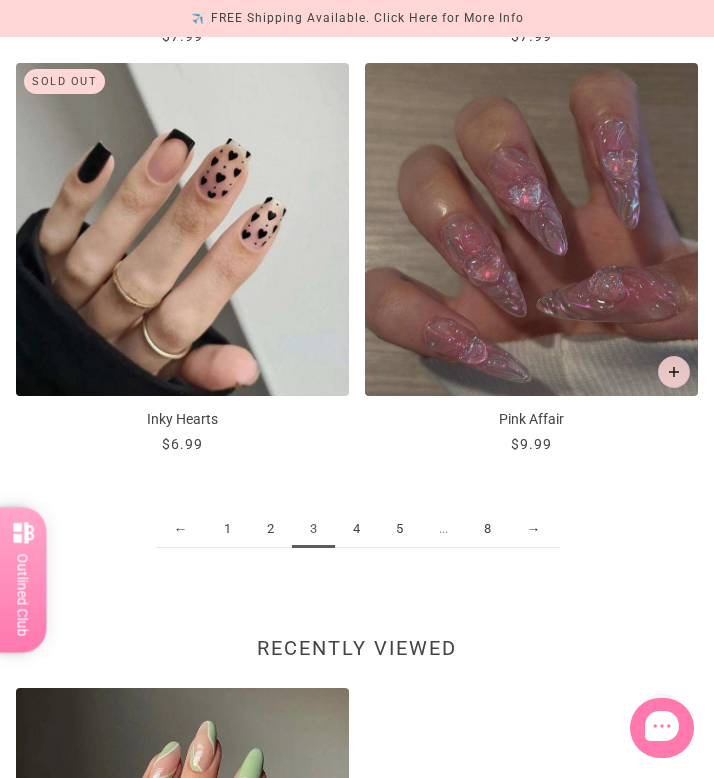 scroll, scrollTop: 4679, scrollLeft: 0, axis: vertical 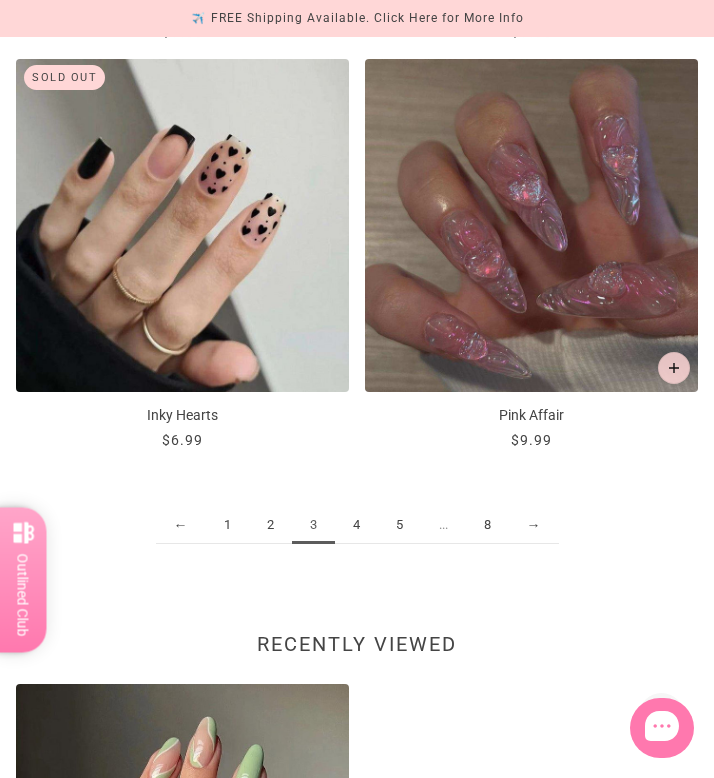 click on "4" at bounding box center (356, 525) 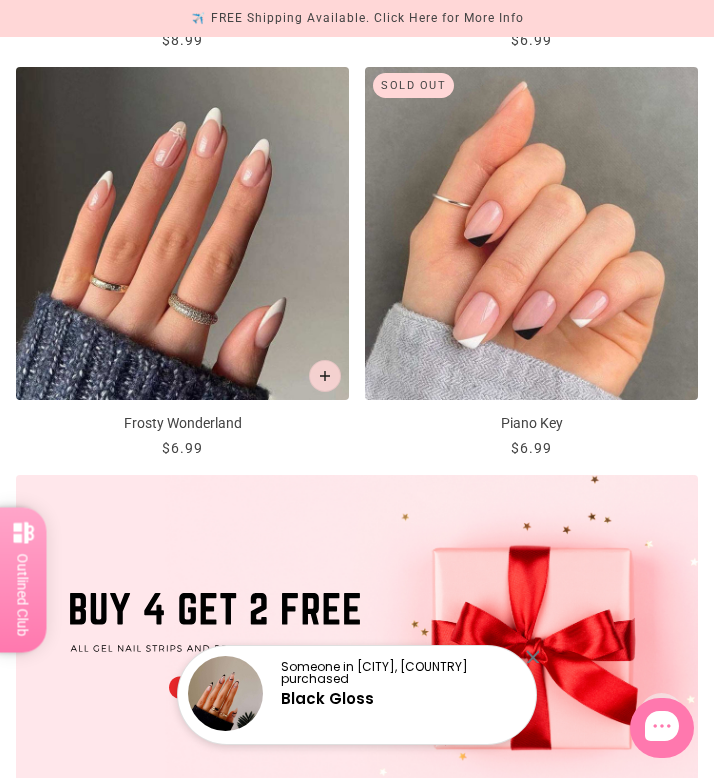 scroll, scrollTop: 1032, scrollLeft: 0, axis: vertical 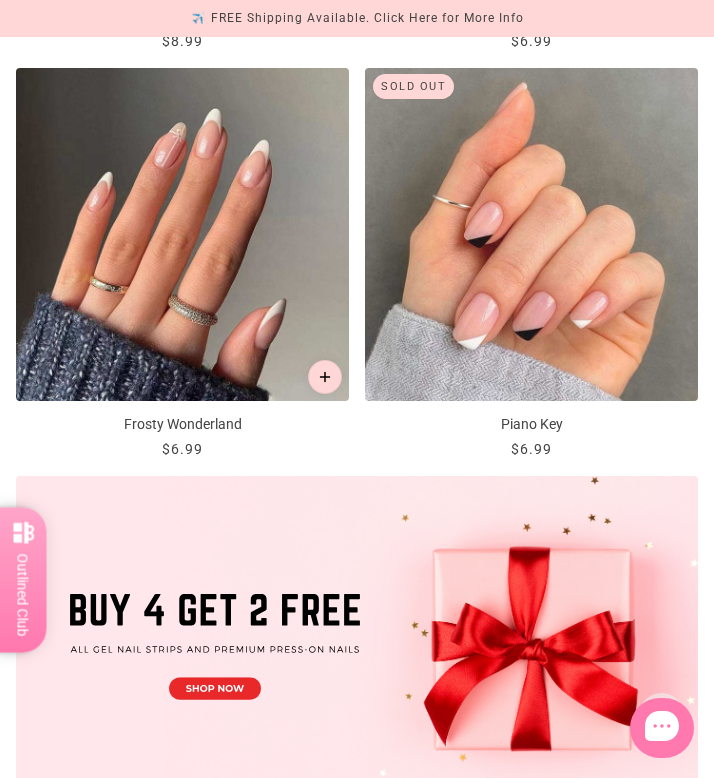 click 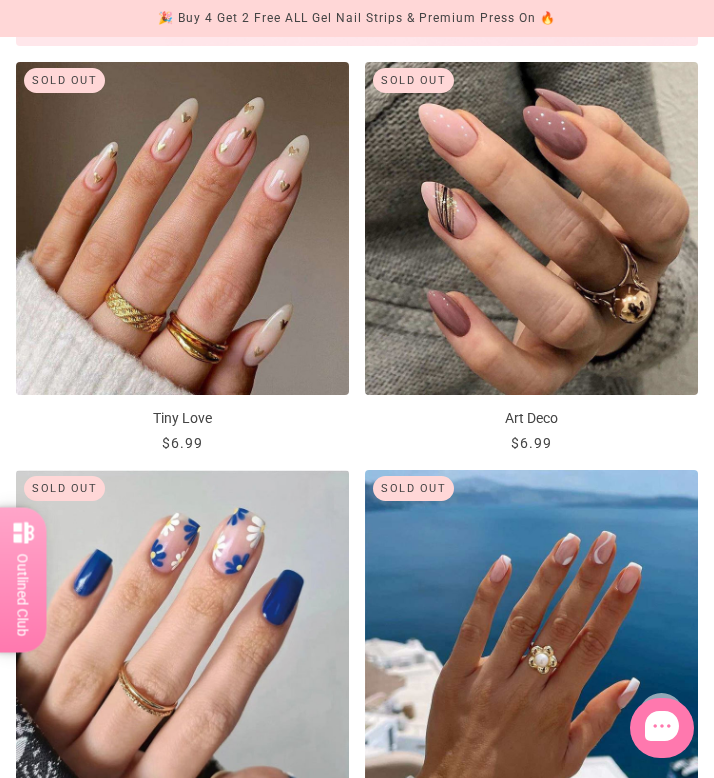 scroll, scrollTop: 1815, scrollLeft: 0, axis: vertical 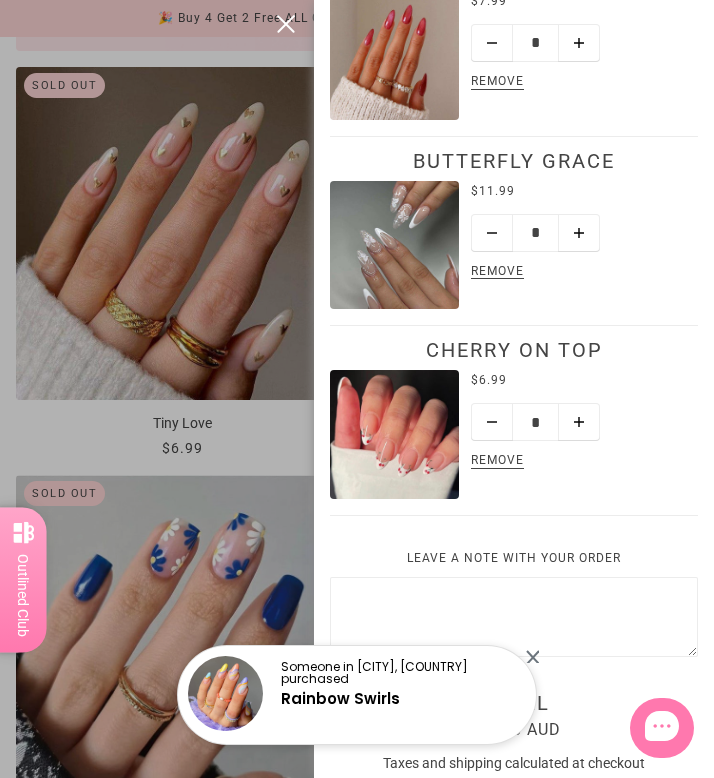 click at bounding box center (357, 389) 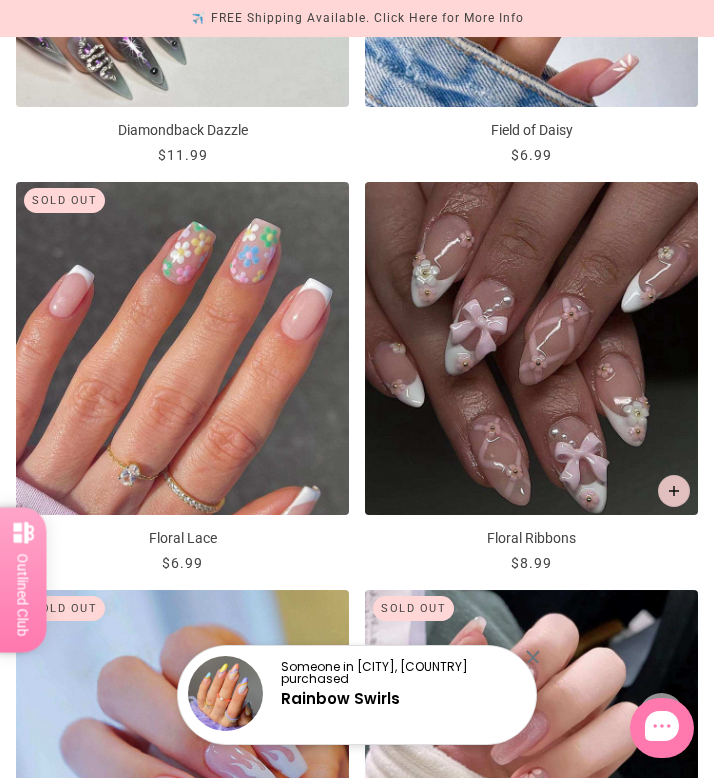 scroll, scrollTop: 3327, scrollLeft: 0, axis: vertical 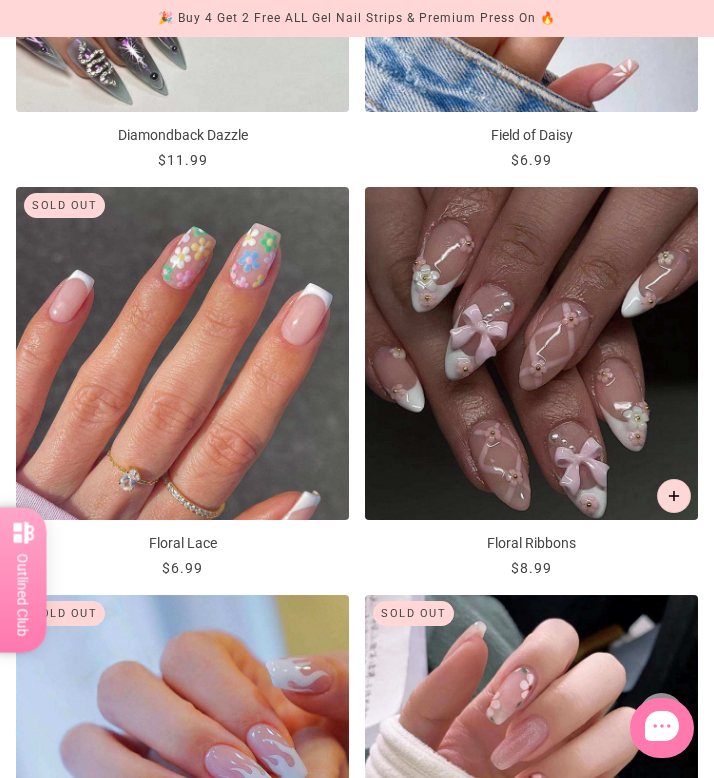 click 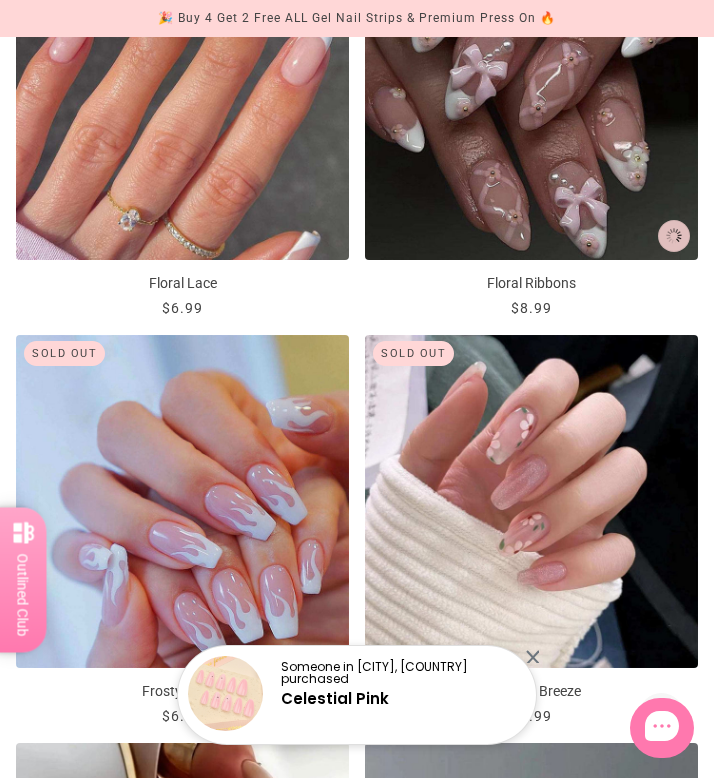 scroll, scrollTop: 0, scrollLeft: 0, axis: both 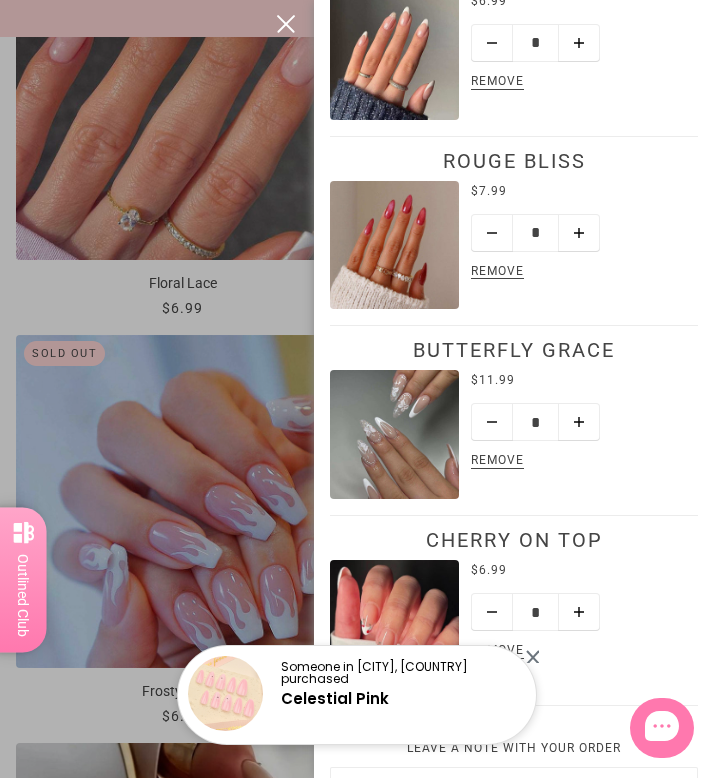 click at bounding box center (357, 389) 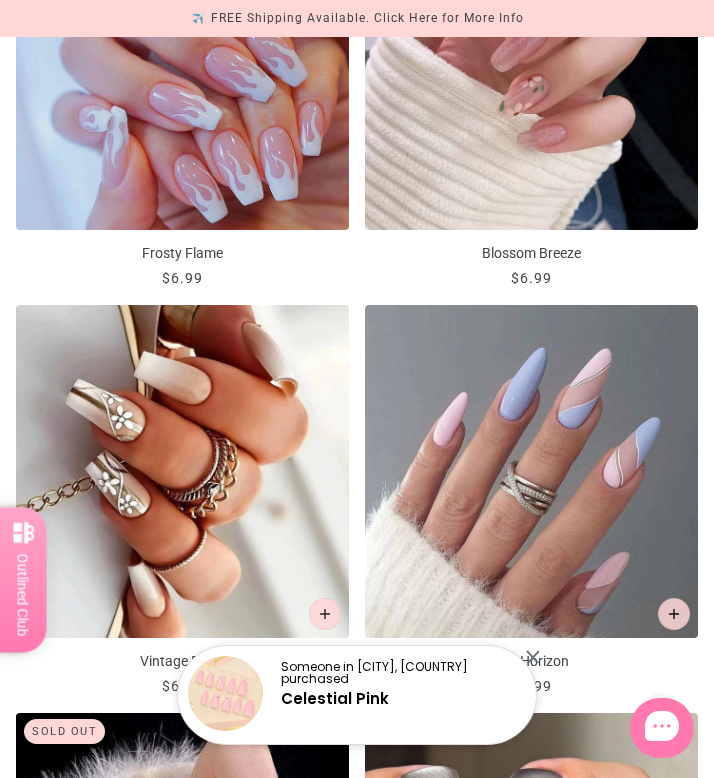 scroll, scrollTop: 4023, scrollLeft: 0, axis: vertical 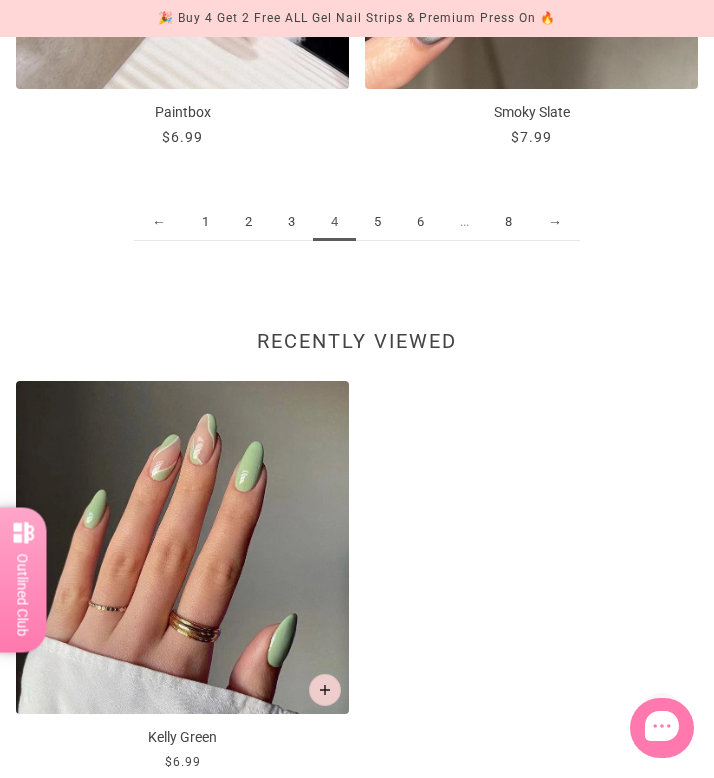 click on "5" at bounding box center (377, 222) 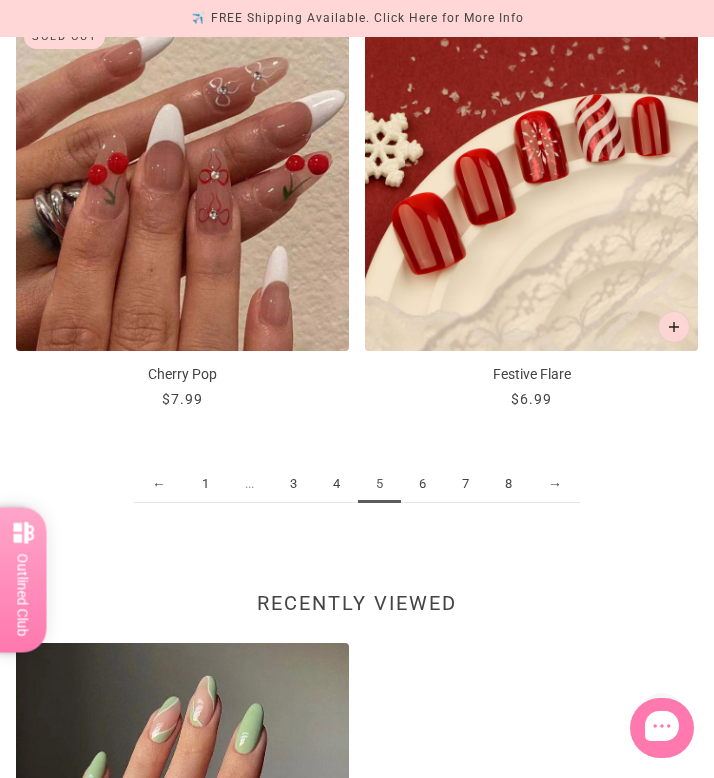 scroll, scrollTop: 4928, scrollLeft: 0, axis: vertical 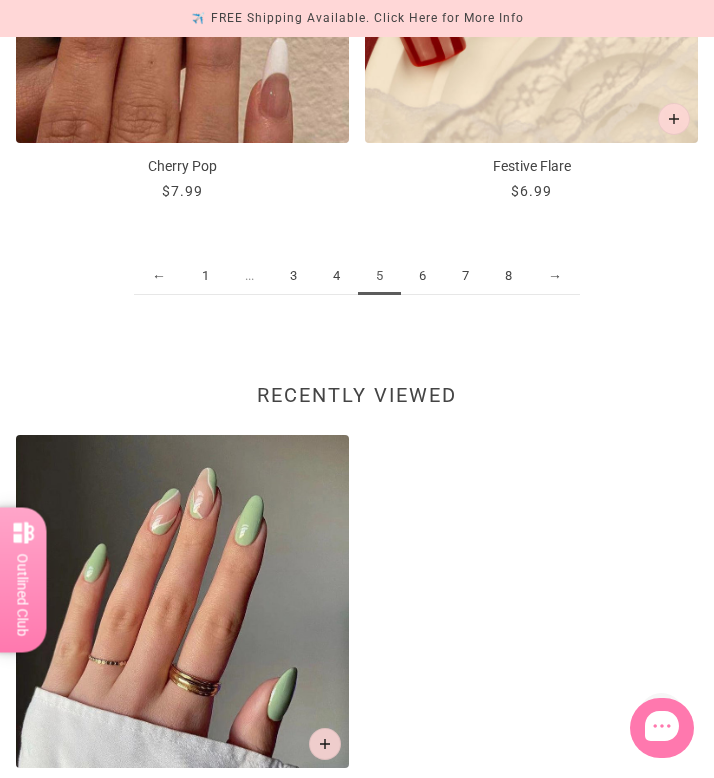 click on "6" at bounding box center [422, 276] 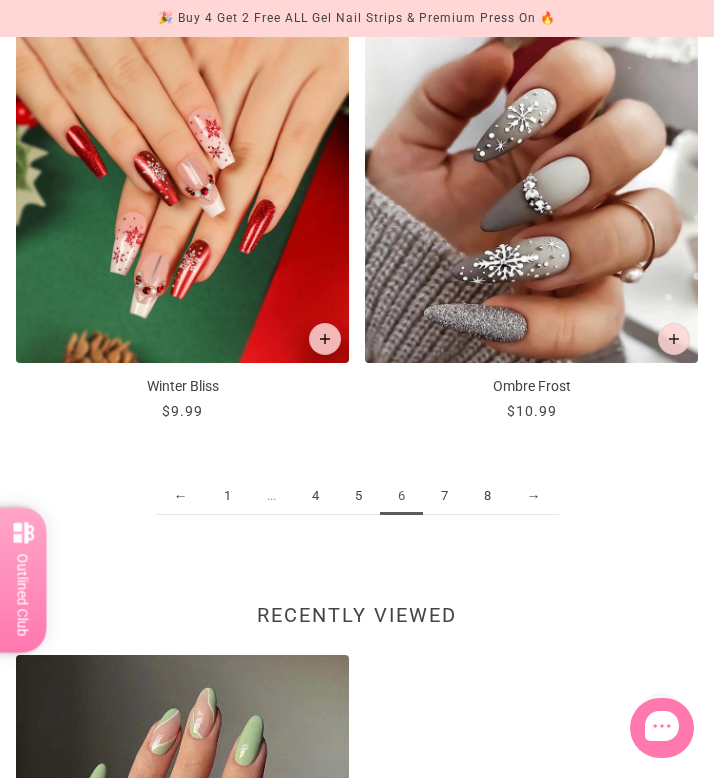 scroll, scrollTop: 4716, scrollLeft: 0, axis: vertical 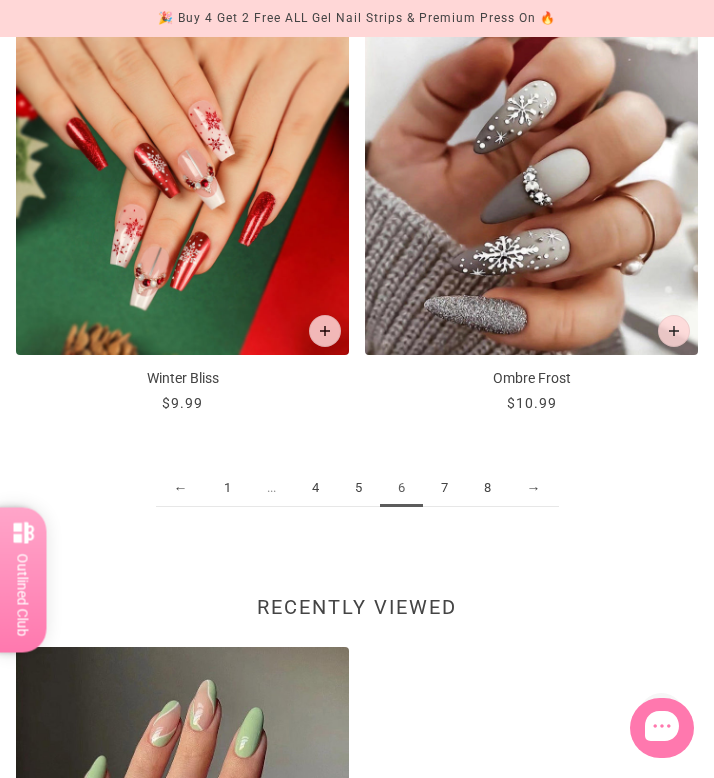 click on "7" at bounding box center (444, 488) 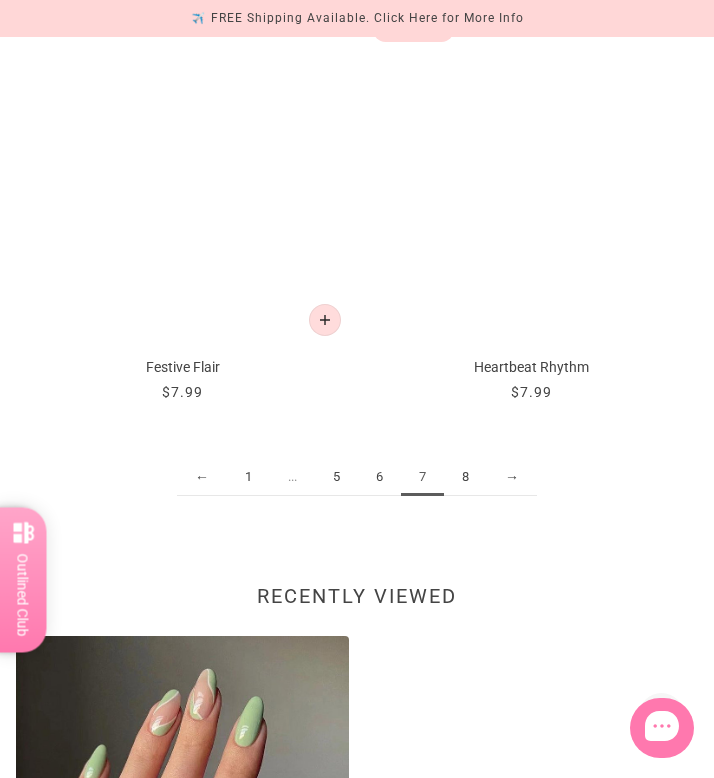 scroll, scrollTop: 4729, scrollLeft: 0, axis: vertical 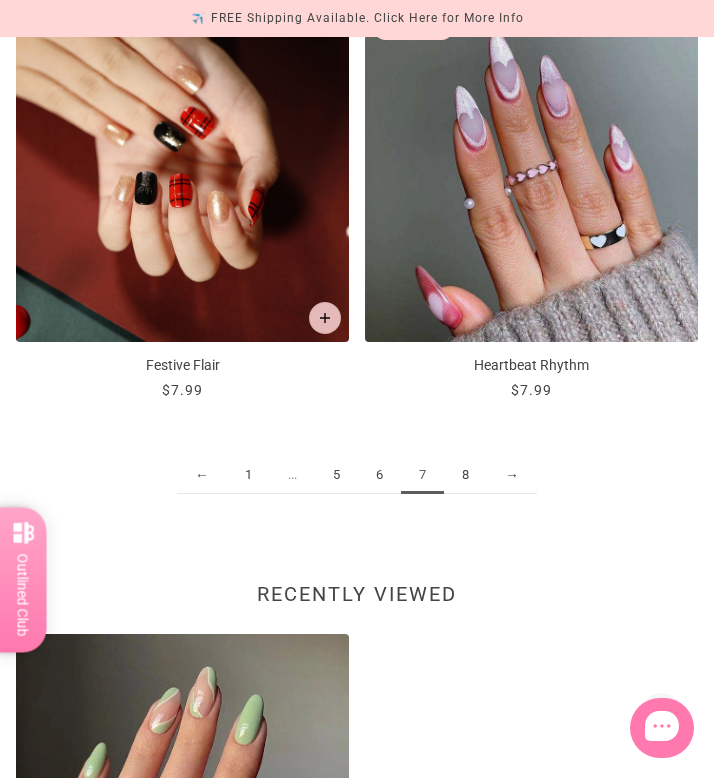 click on "8" at bounding box center [465, 475] 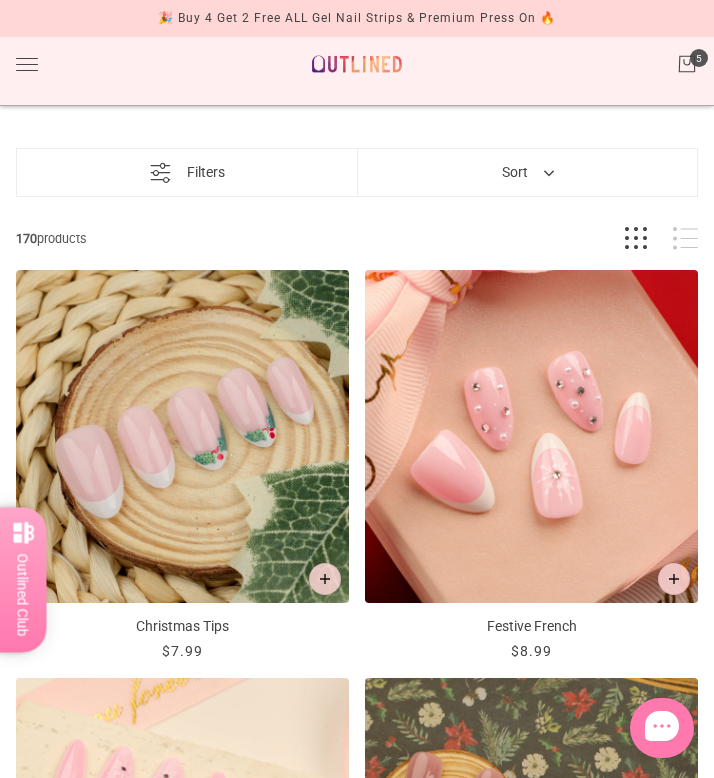 scroll, scrollTop: 0, scrollLeft: 0, axis: both 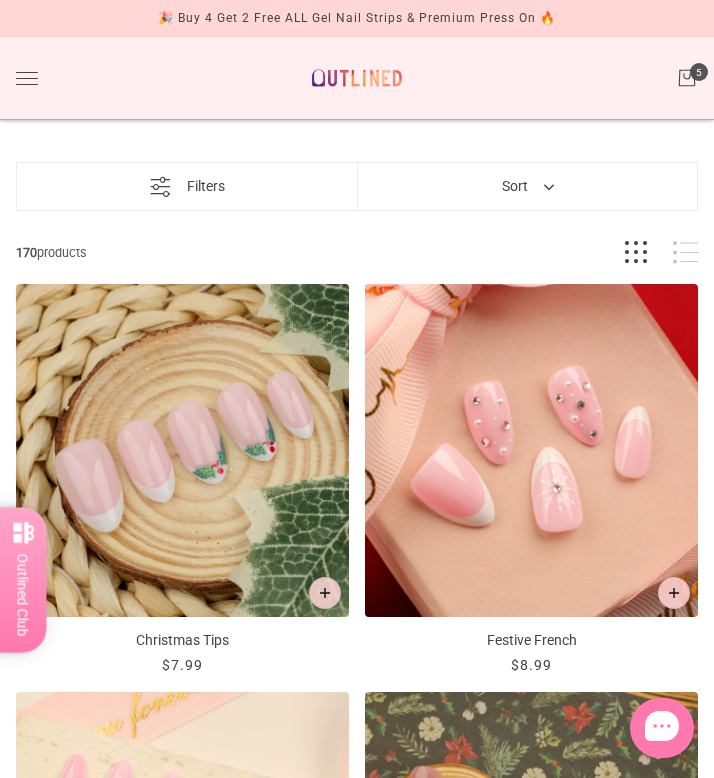 click 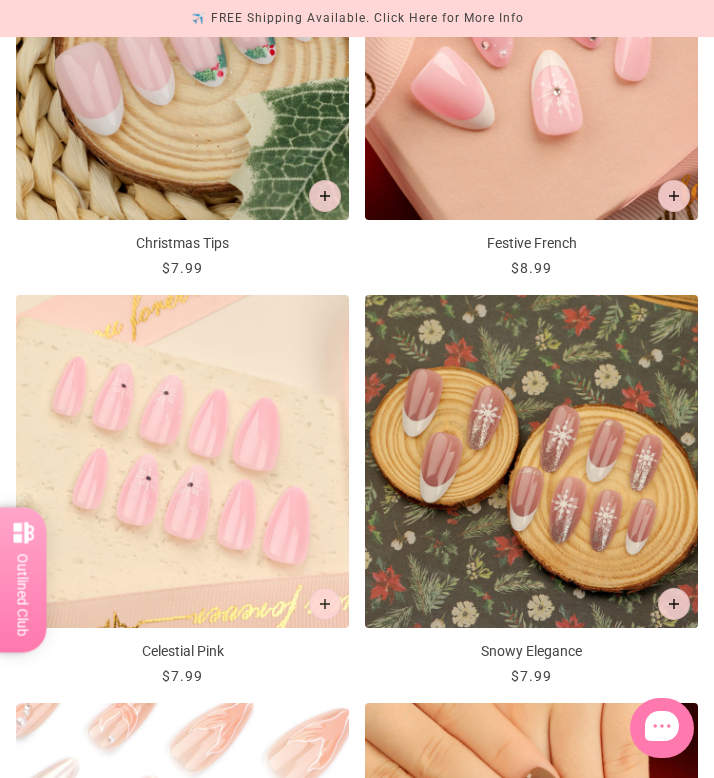 scroll, scrollTop: 0, scrollLeft: 0, axis: both 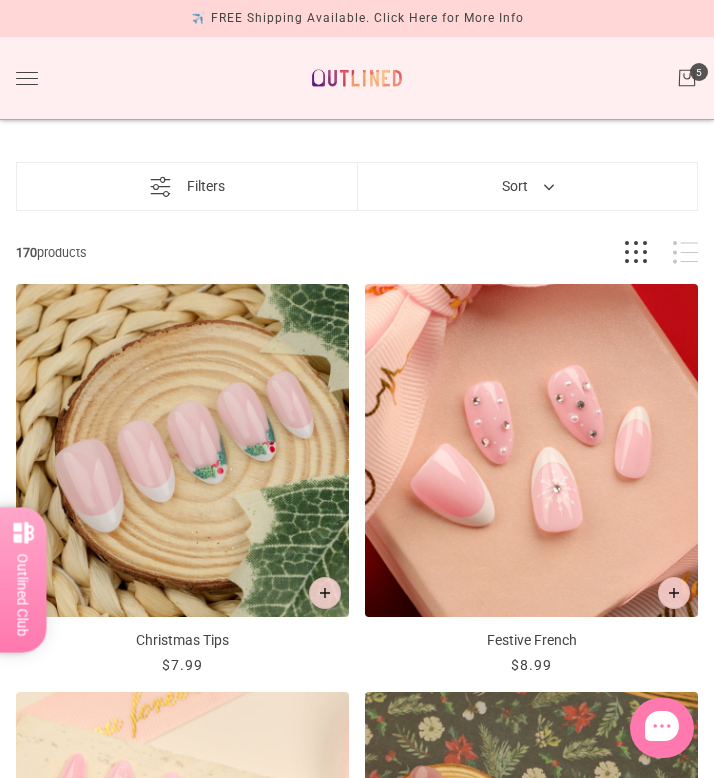 click 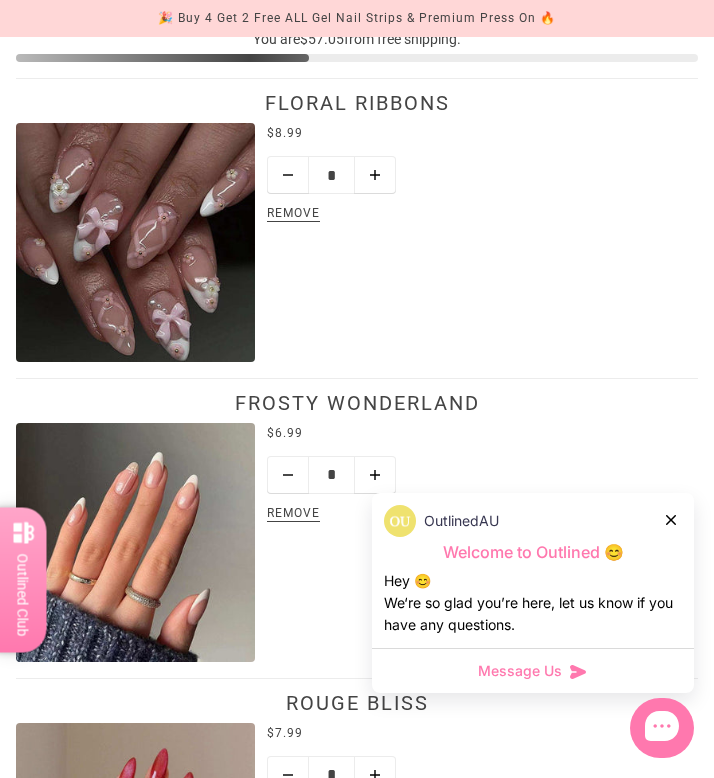 scroll, scrollTop: 176, scrollLeft: 0, axis: vertical 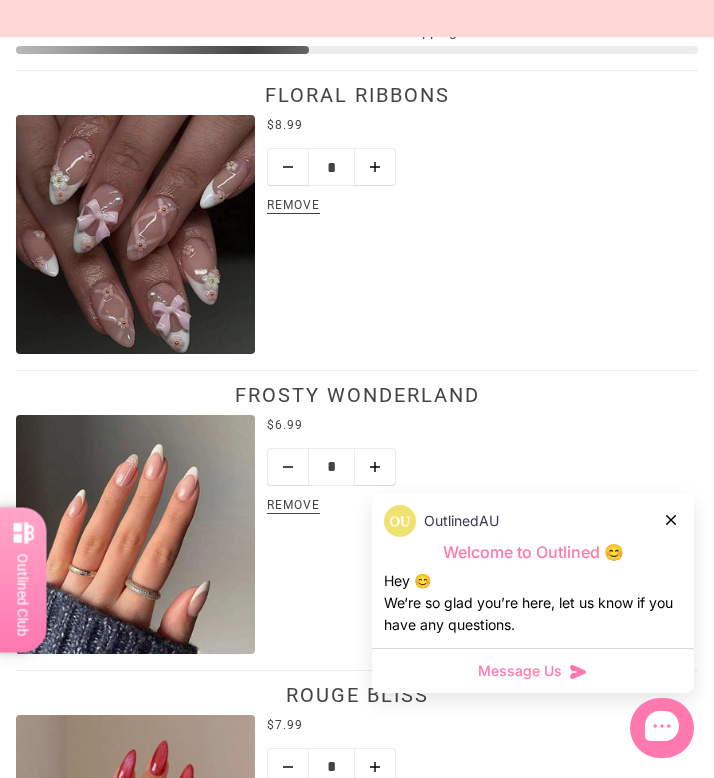 click at bounding box center [672, 519] 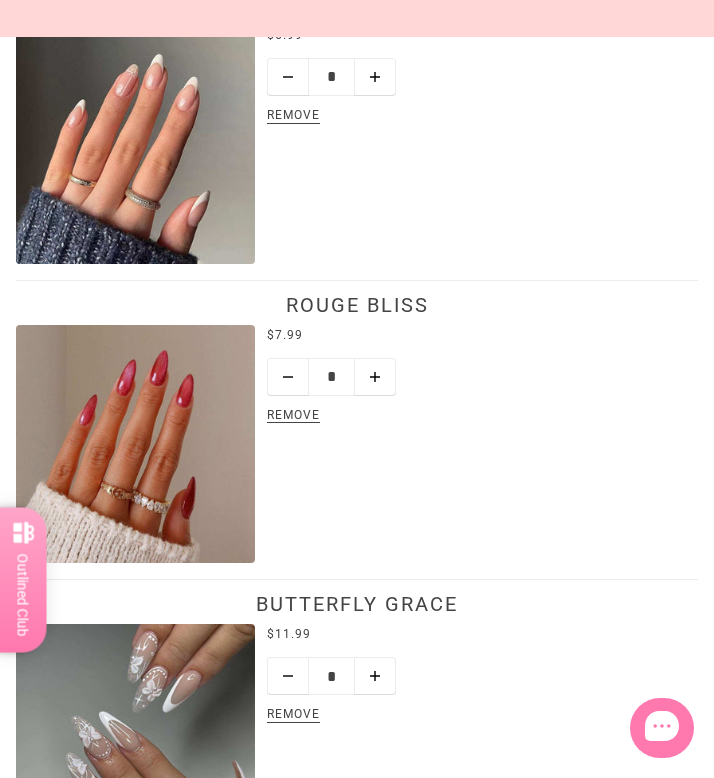 scroll, scrollTop: 564, scrollLeft: 0, axis: vertical 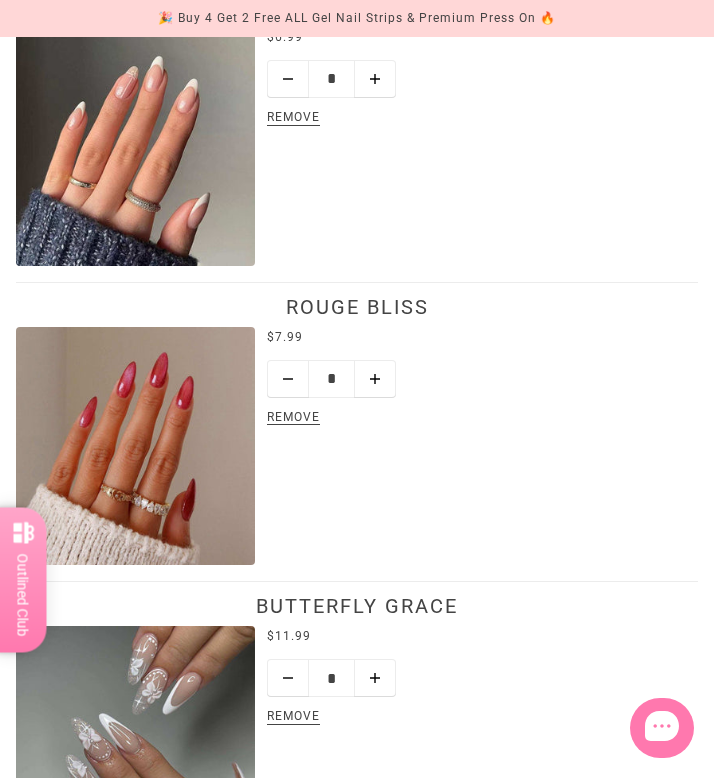click on "Remove" at bounding box center [293, 418] 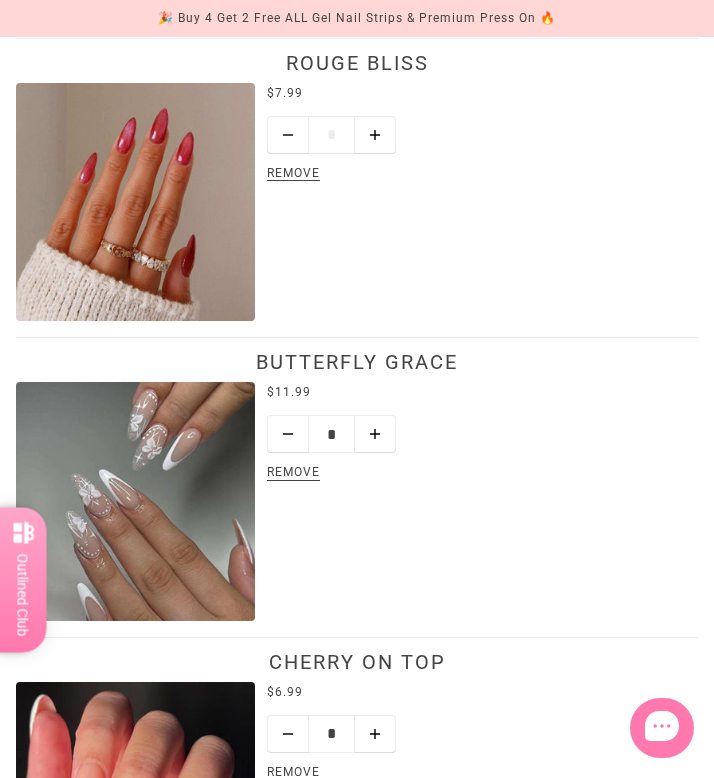 scroll, scrollTop: 803, scrollLeft: 0, axis: vertical 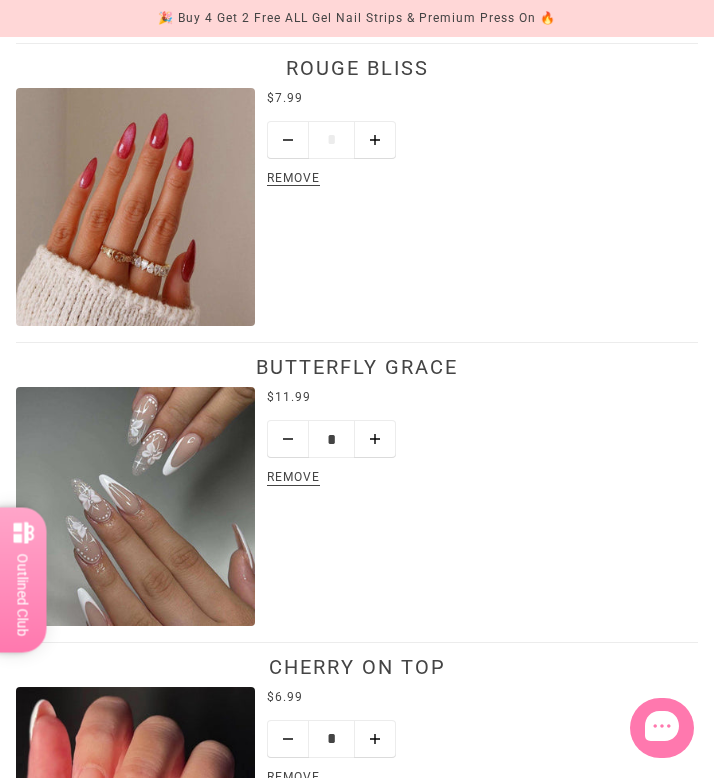 click on "Remove" at bounding box center (293, 179) 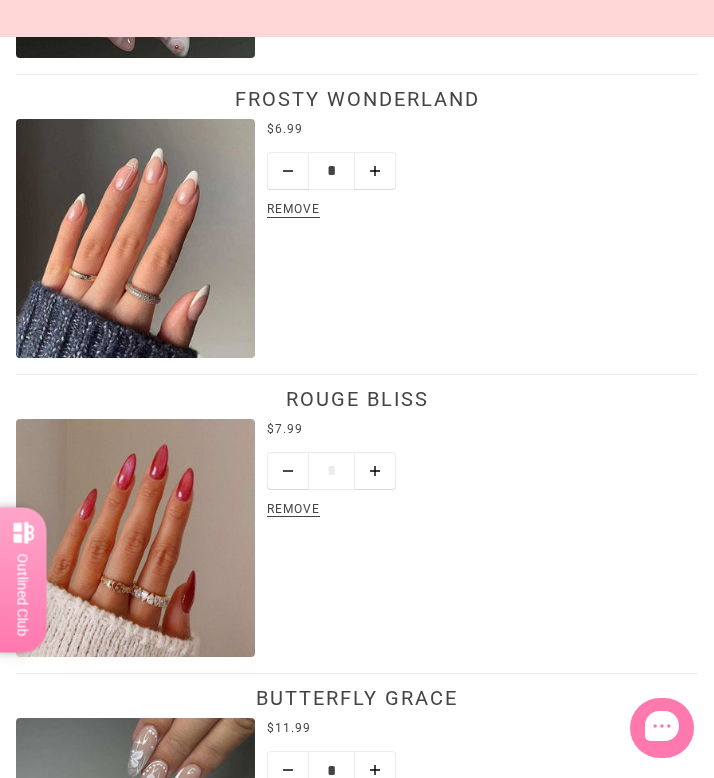 scroll, scrollTop: 417, scrollLeft: 0, axis: vertical 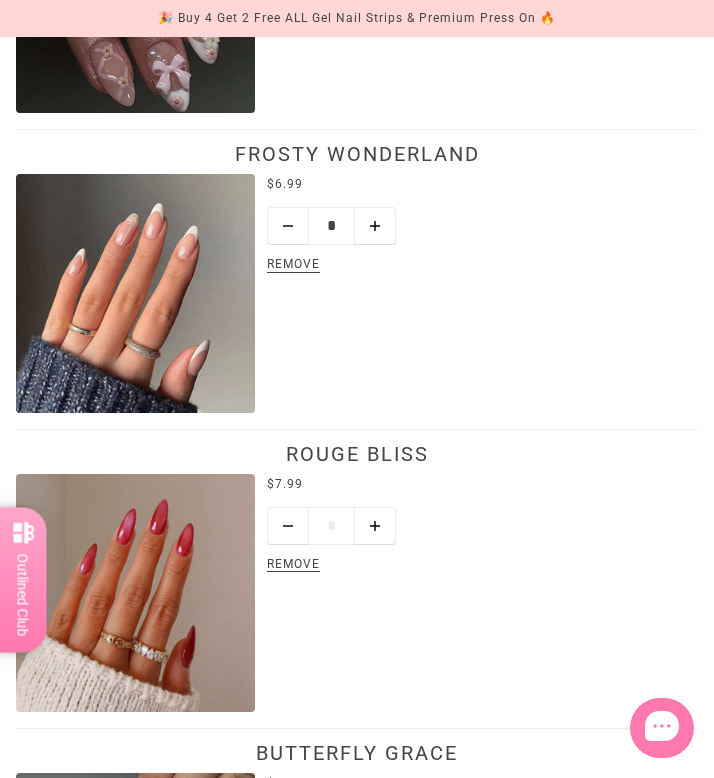 click on "Remove" at bounding box center (293, 565) 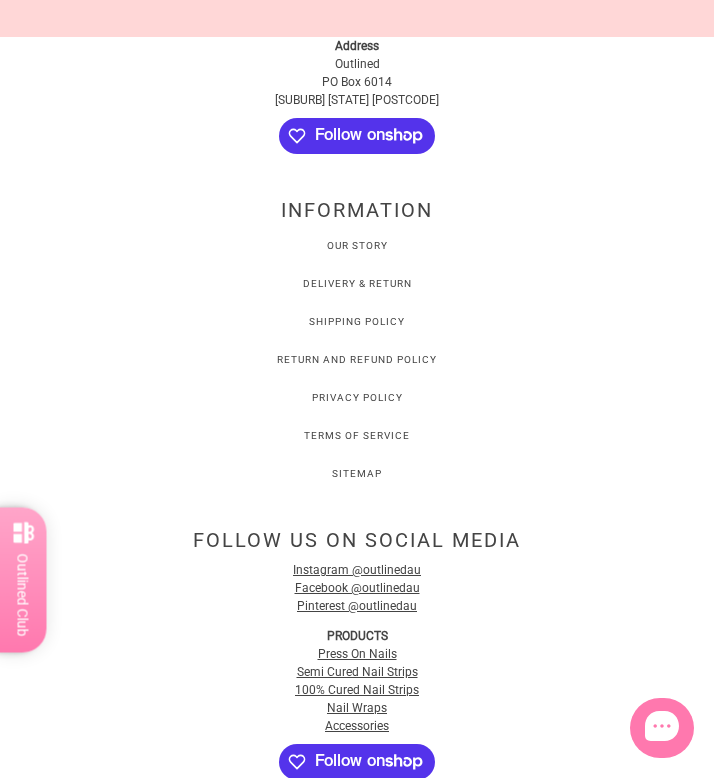 scroll, scrollTop: 1257, scrollLeft: 0, axis: vertical 